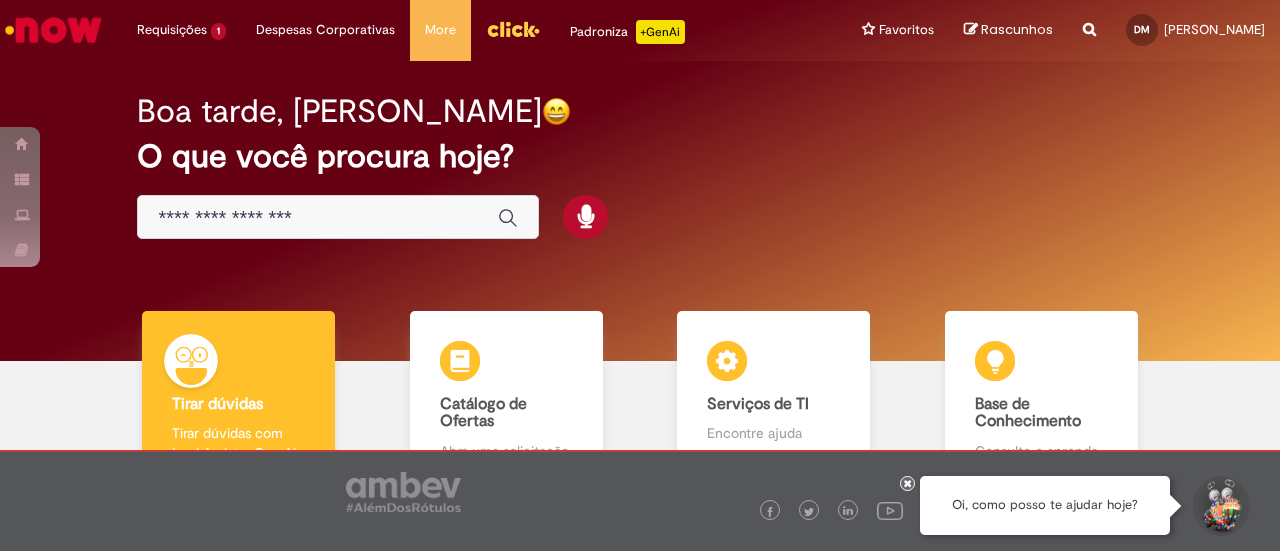 scroll, scrollTop: 0, scrollLeft: 0, axis: both 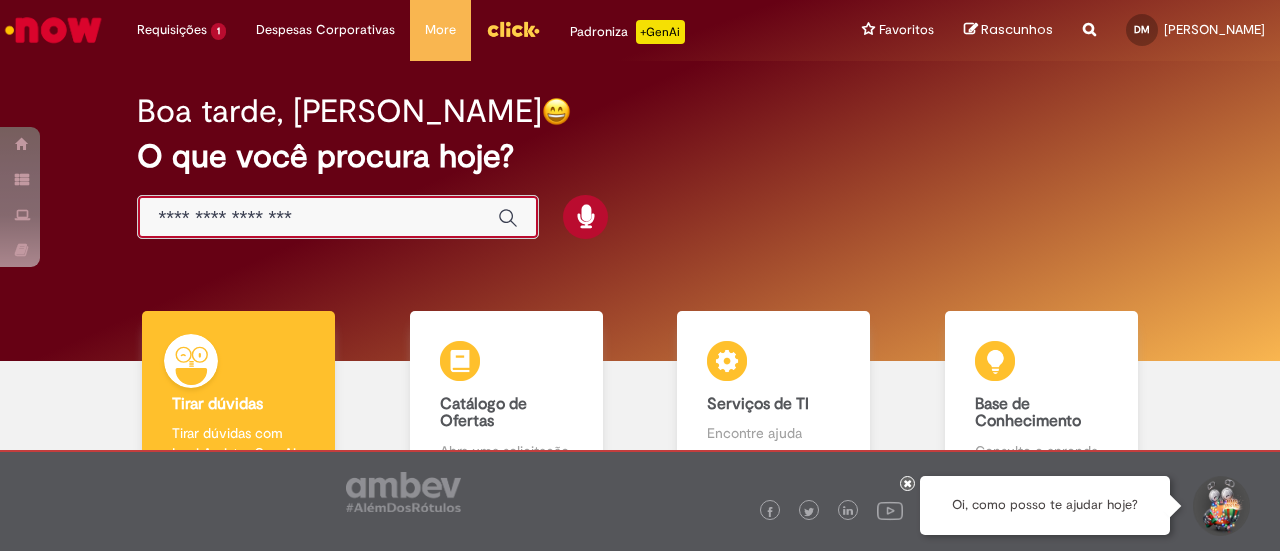 click at bounding box center (318, 218) 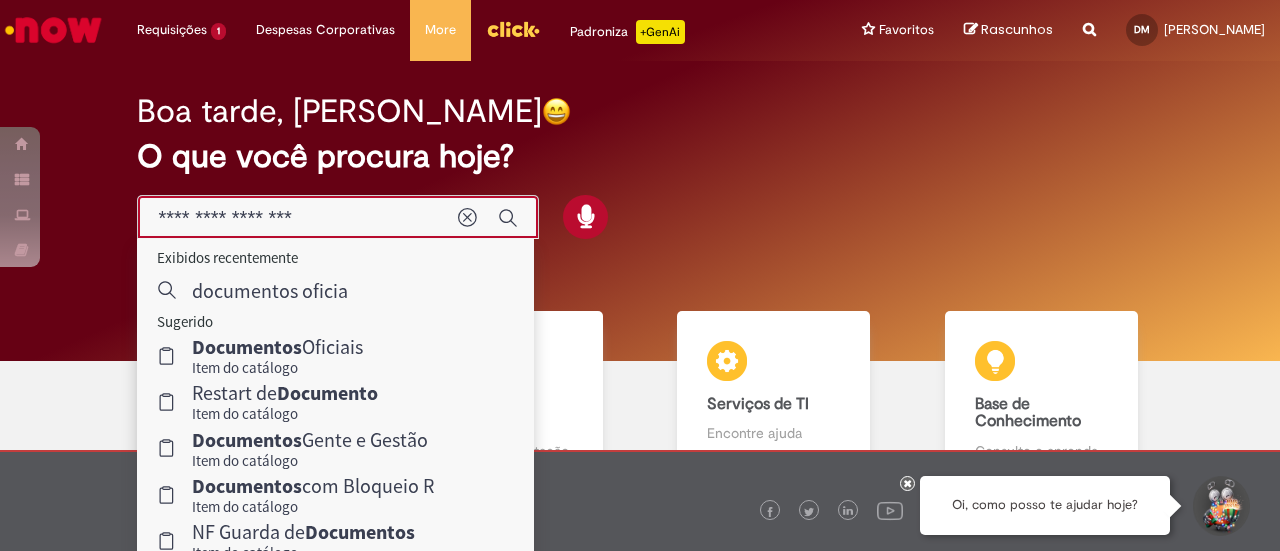 type on "**********" 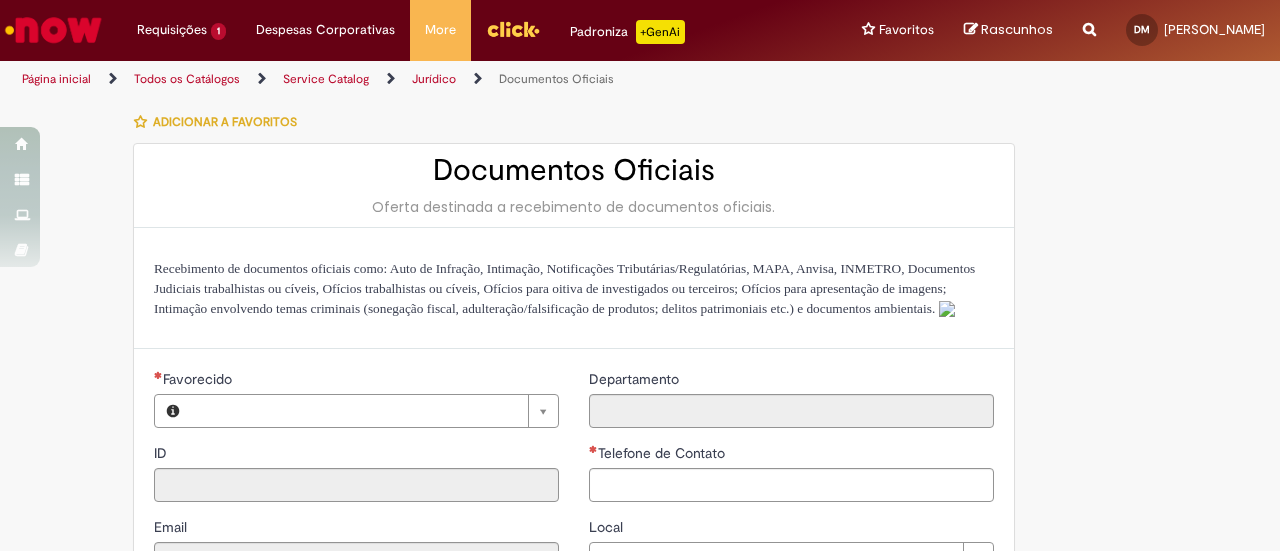 type on "********" 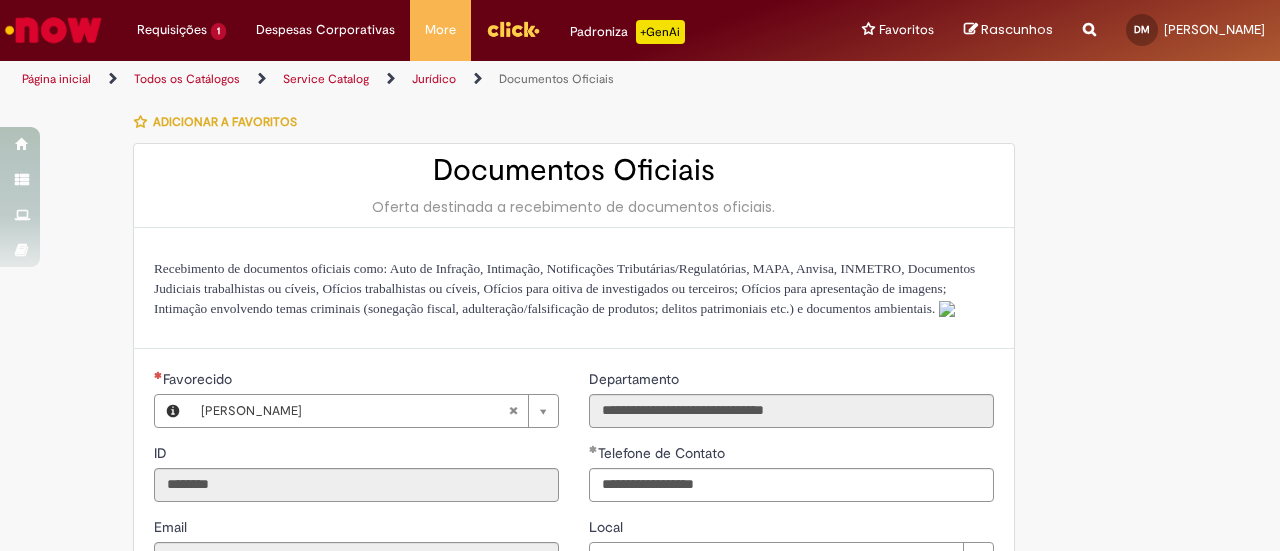 type on "**********" 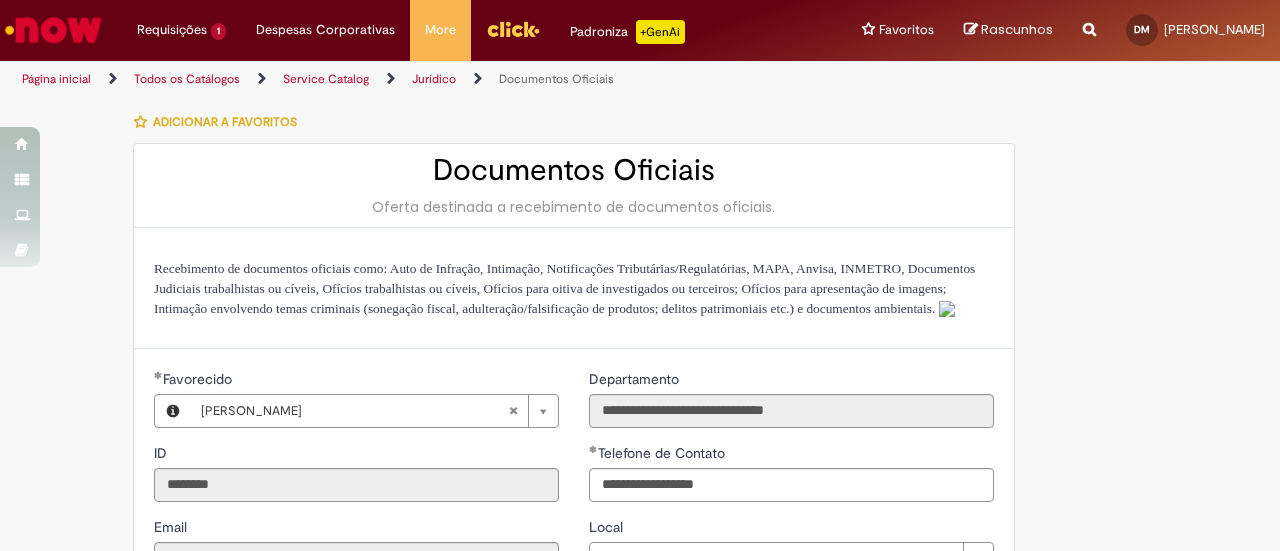 type on "**********" 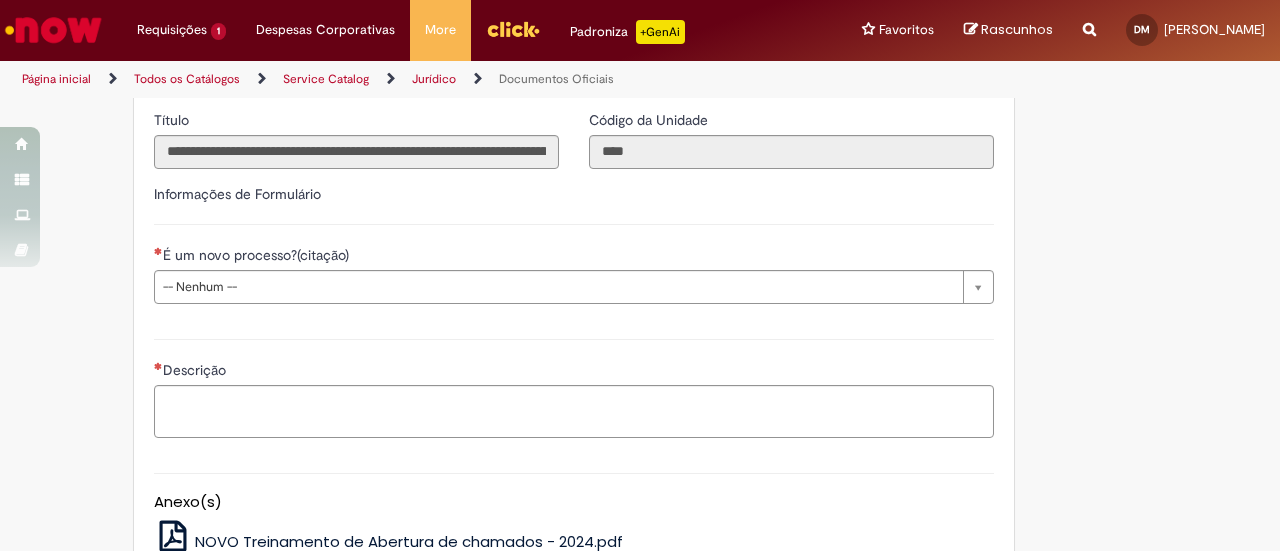 scroll, scrollTop: 500, scrollLeft: 0, axis: vertical 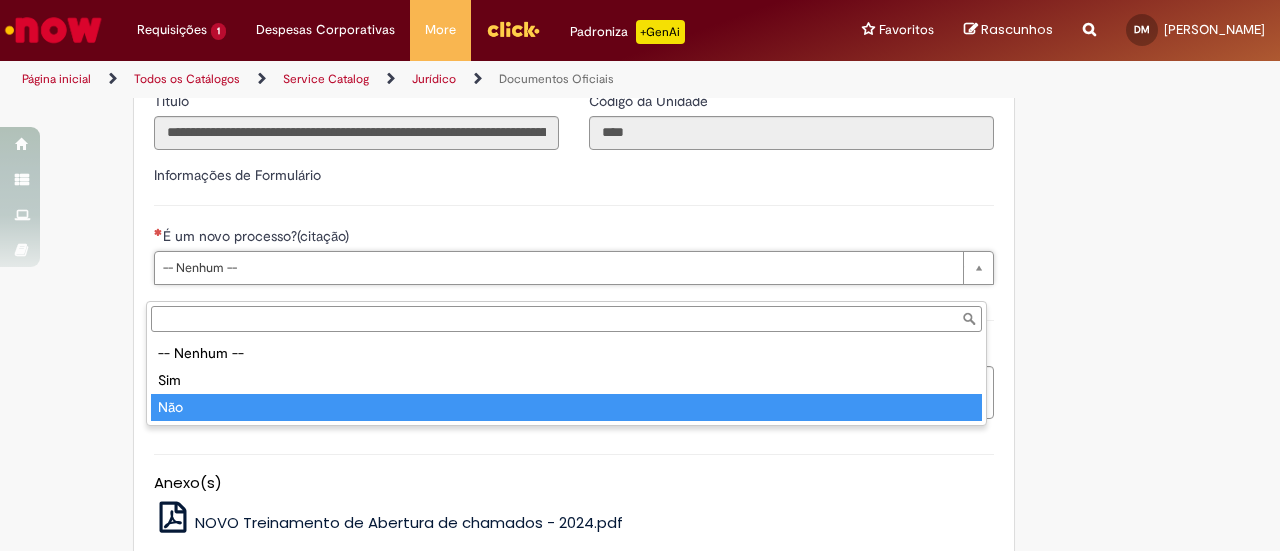 type on "***" 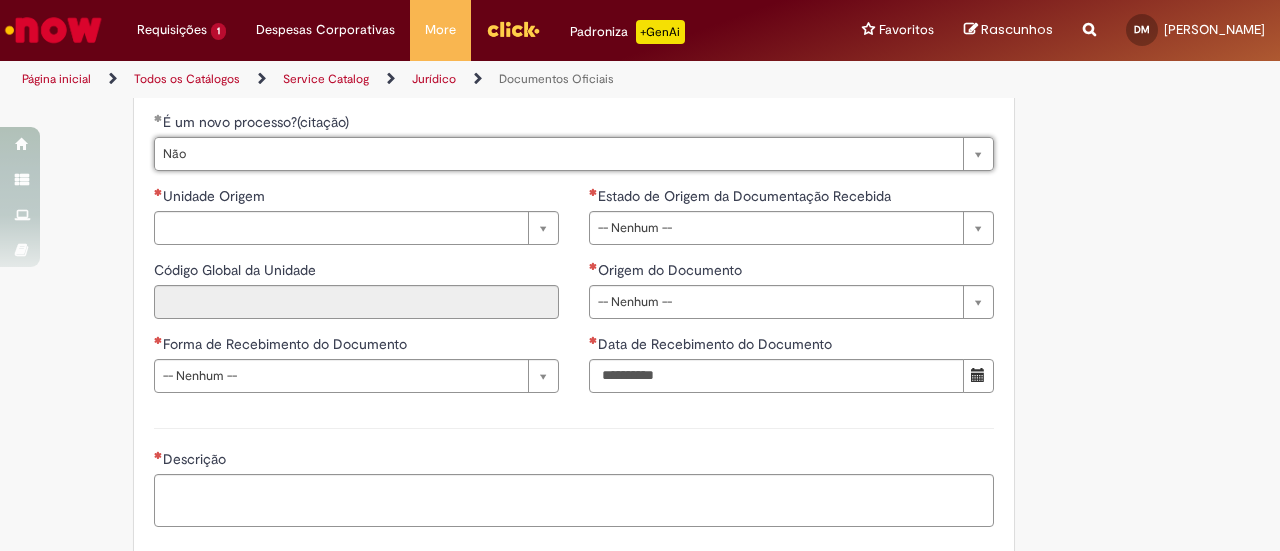 scroll, scrollTop: 700, scrollLeft: 0, axis: vertical 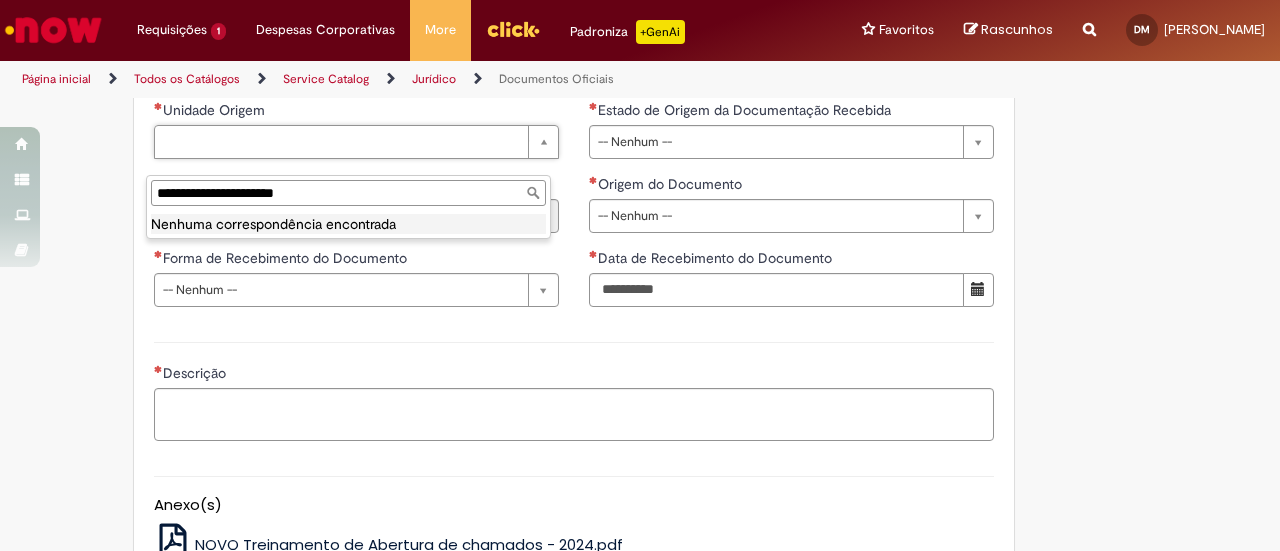 drag, startPoint x: 220, startPoint y: 193, endPoint x: 0, endPoint y: 162, distance: 222.17336 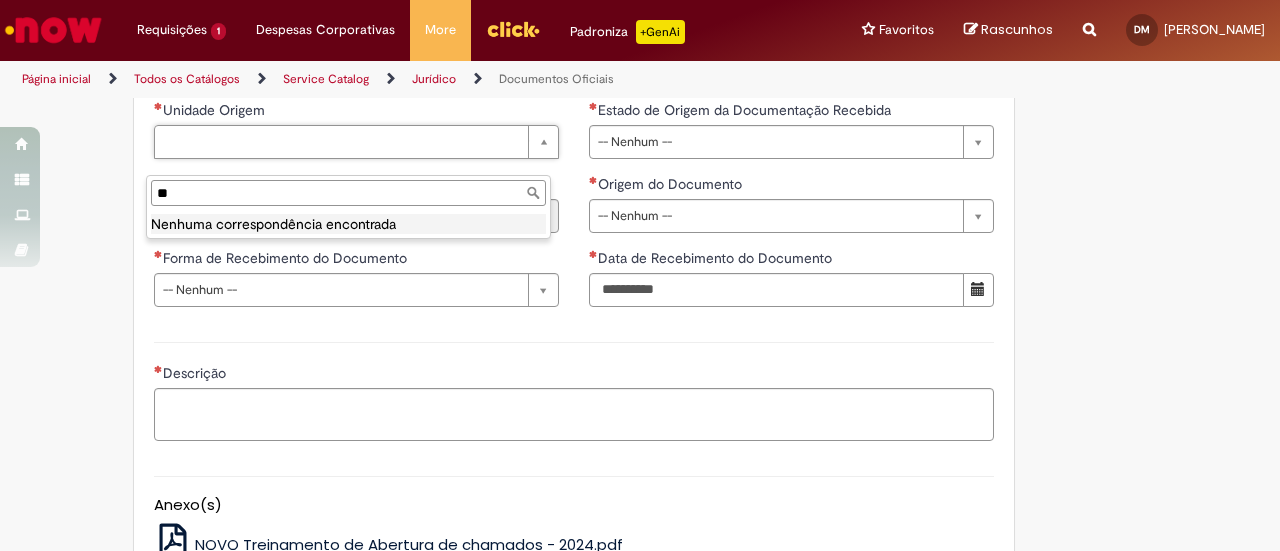 type on "*" 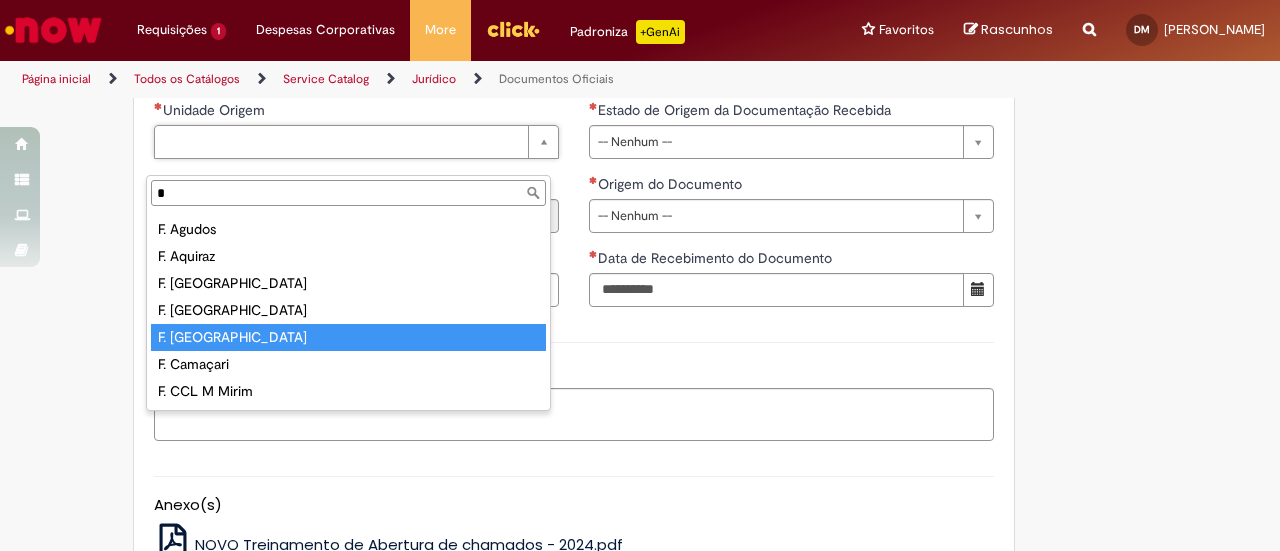 scroll, scrollTop: 600, scrollLeft: 0, axis: vertical 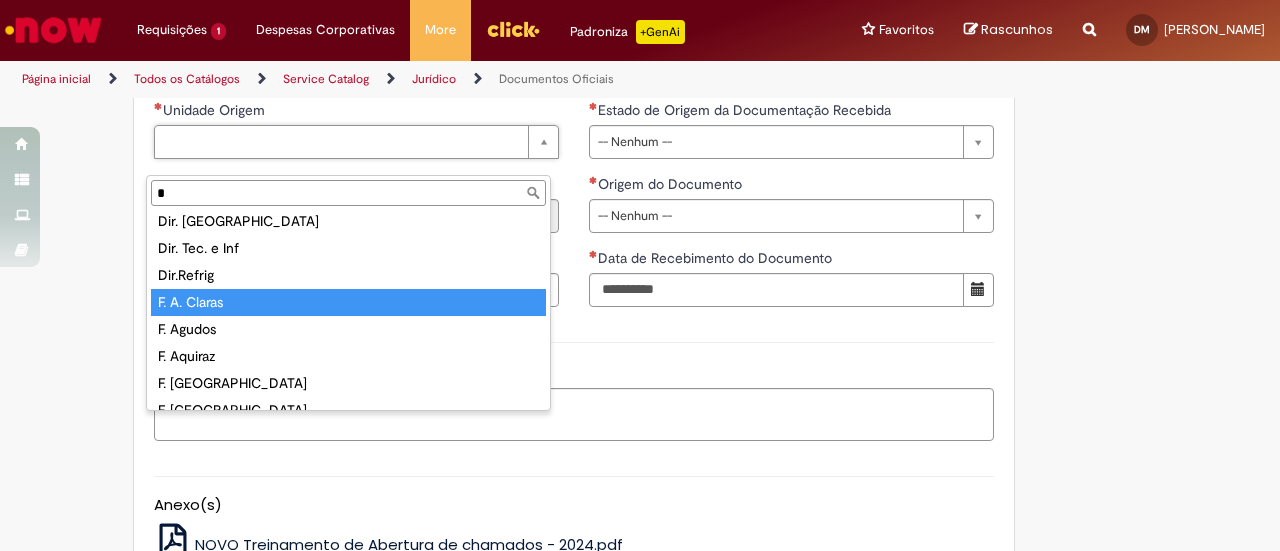 type on "*" 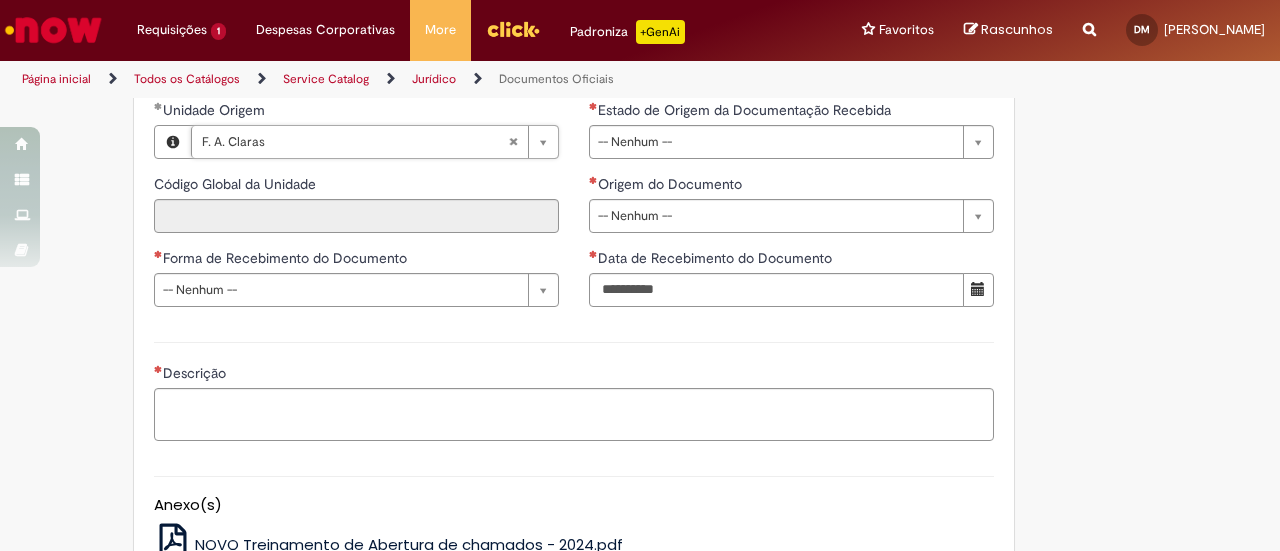 type on "****" 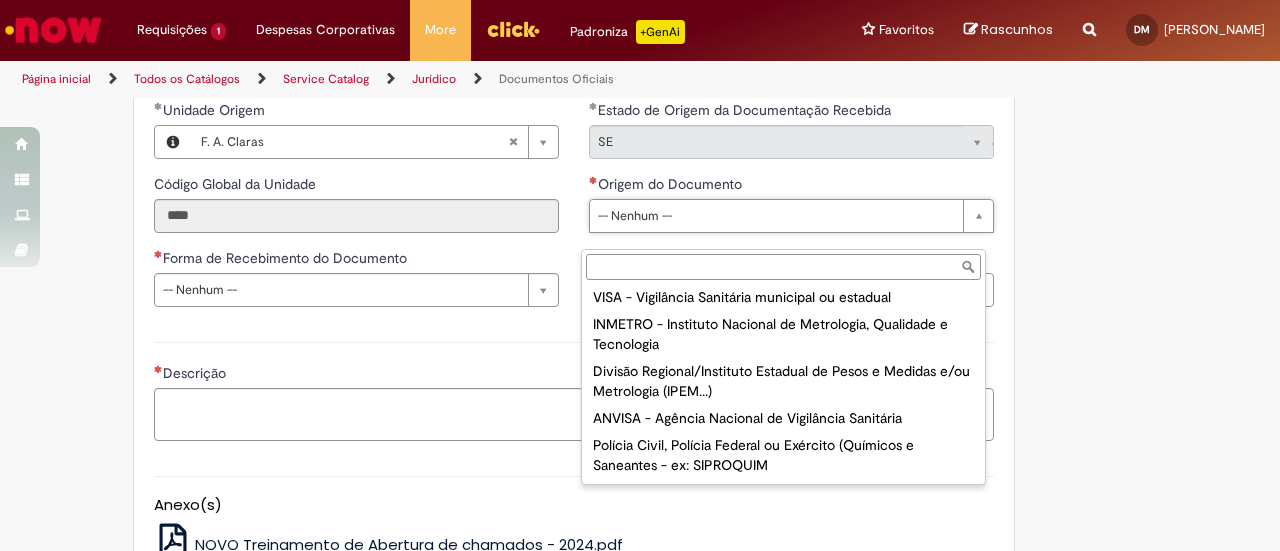 scroll, scrollTop: 444, scrollLeft: 0, axis: vertical 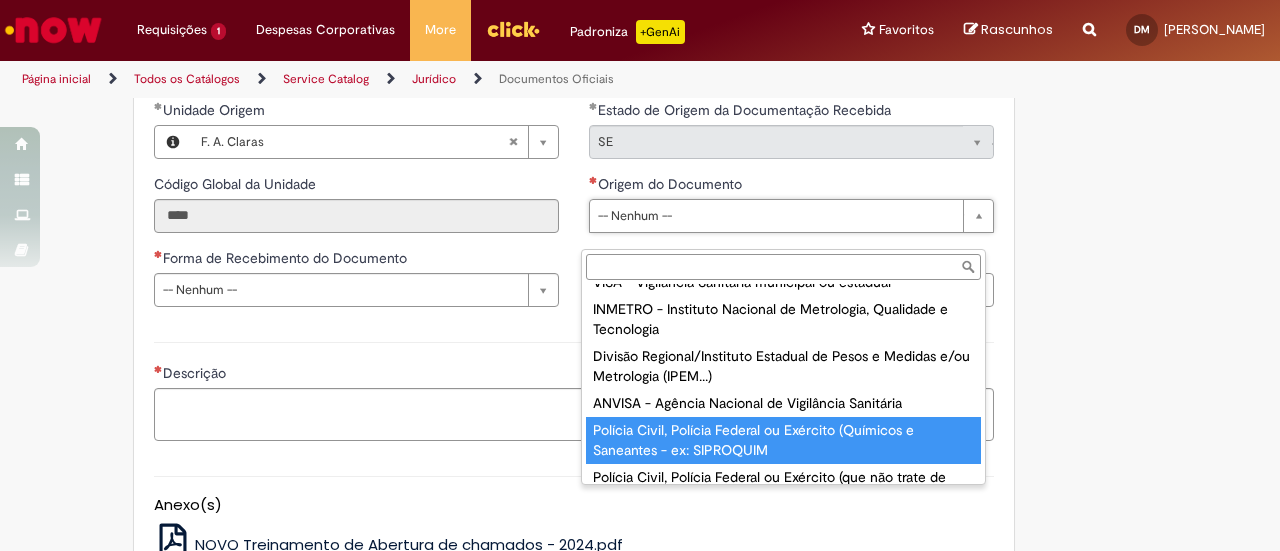 type on "**********" 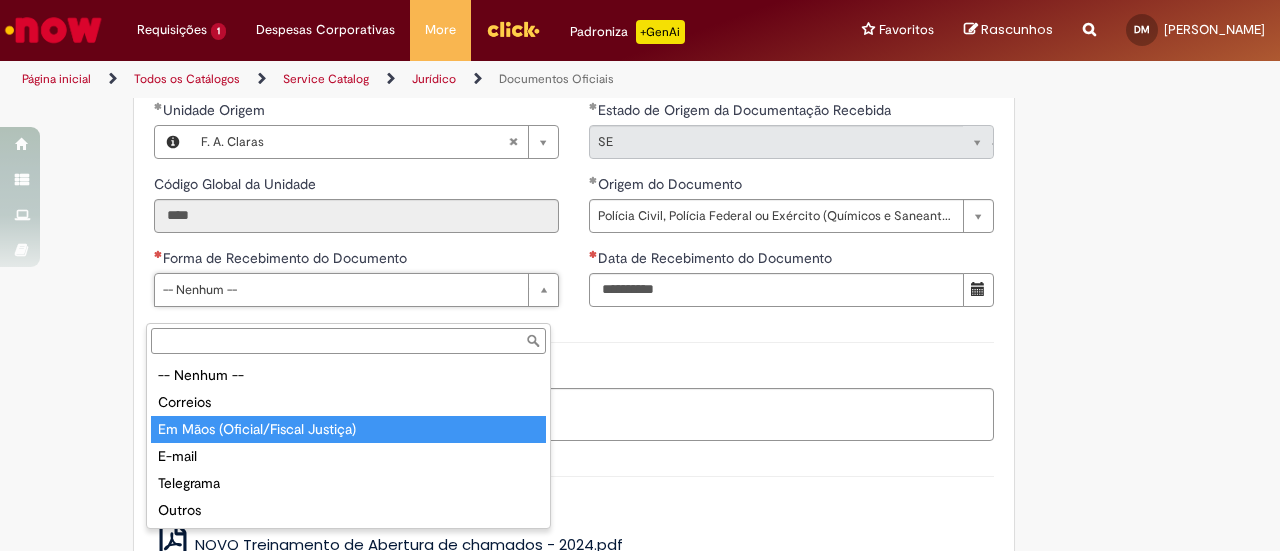 type on "**********" 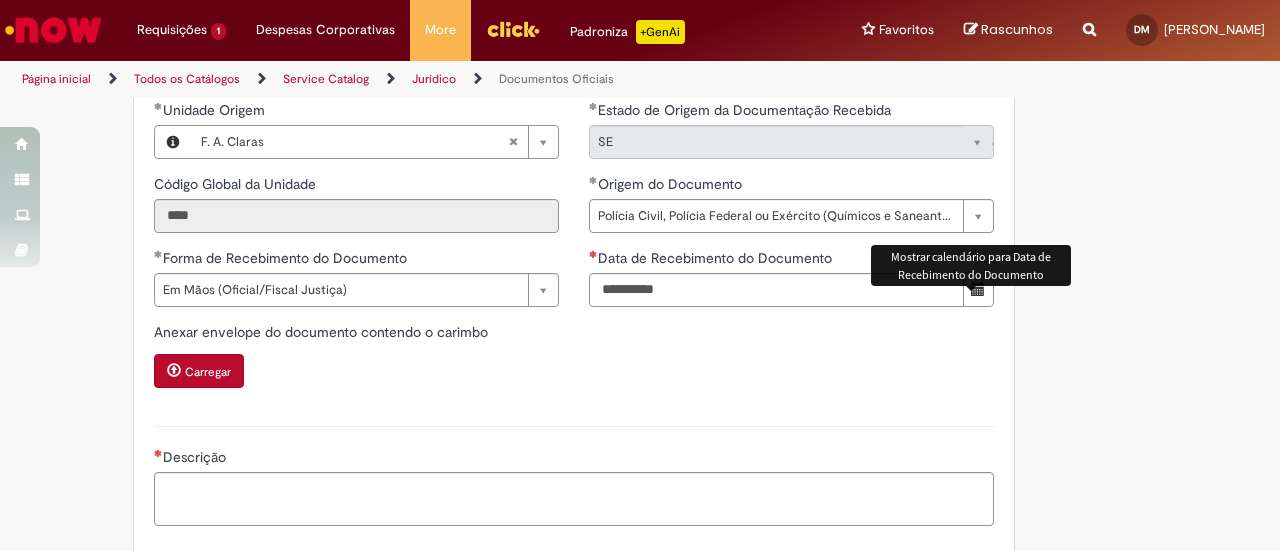 click at bounding box center [978, 290] 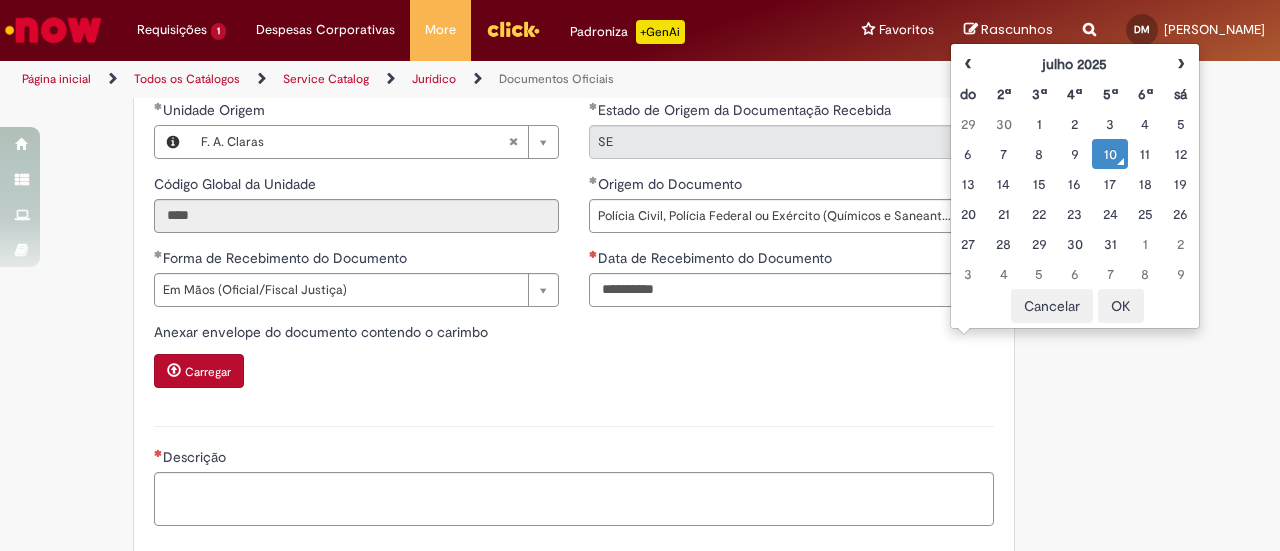 click on "10" at bounding box center [1109, 154] 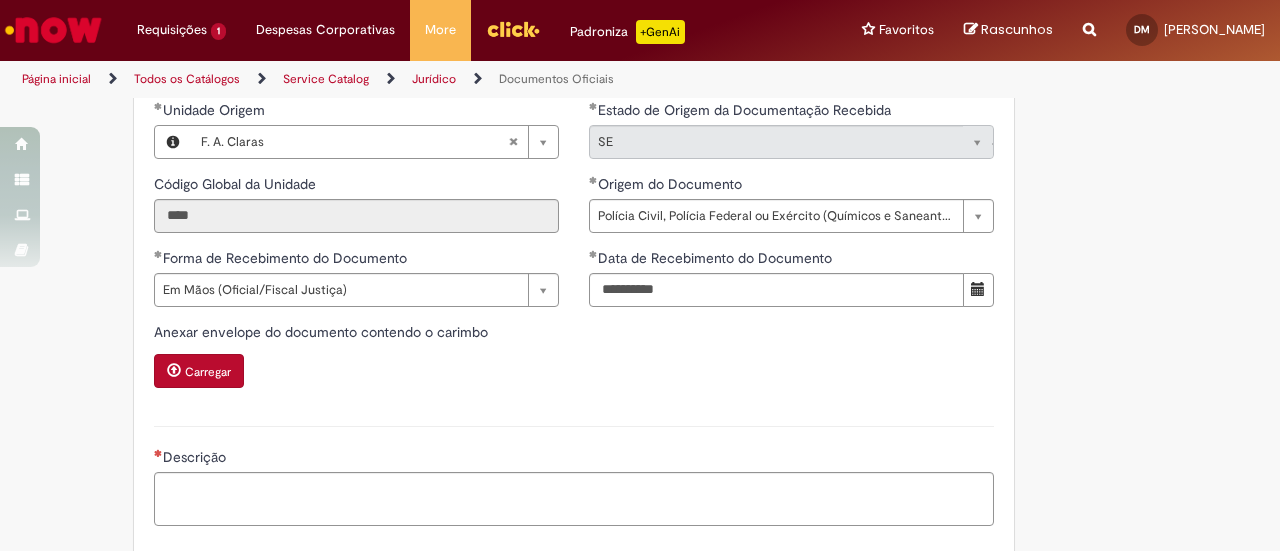 click on "Carregar" at bounding box center (208, 372) 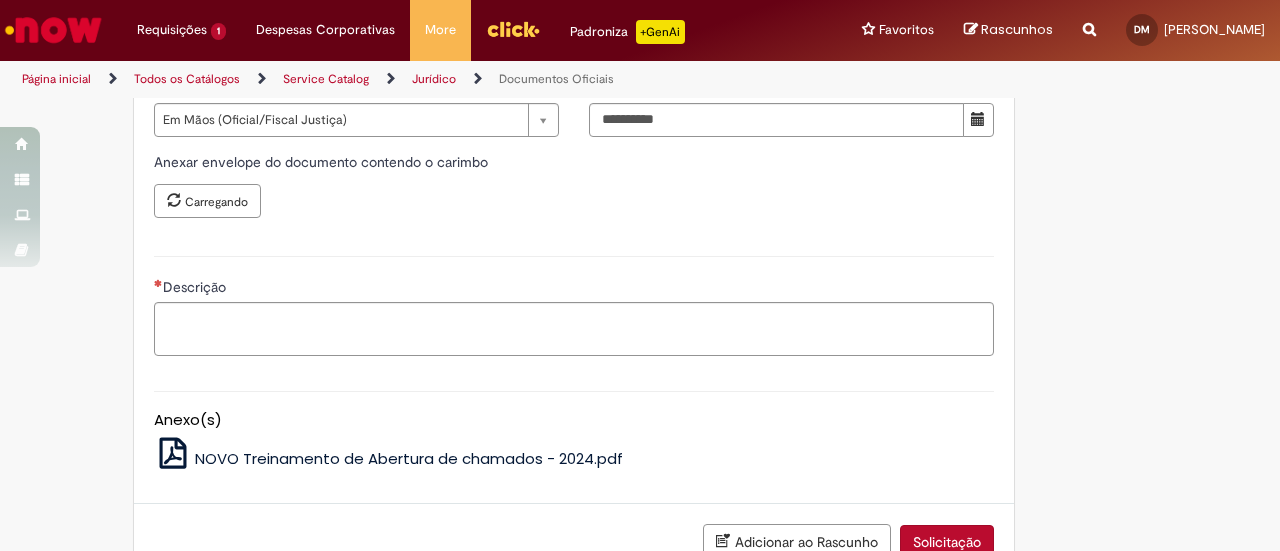 scroll, scrollTop: 900, scrollLeft: 0, axis: vertical 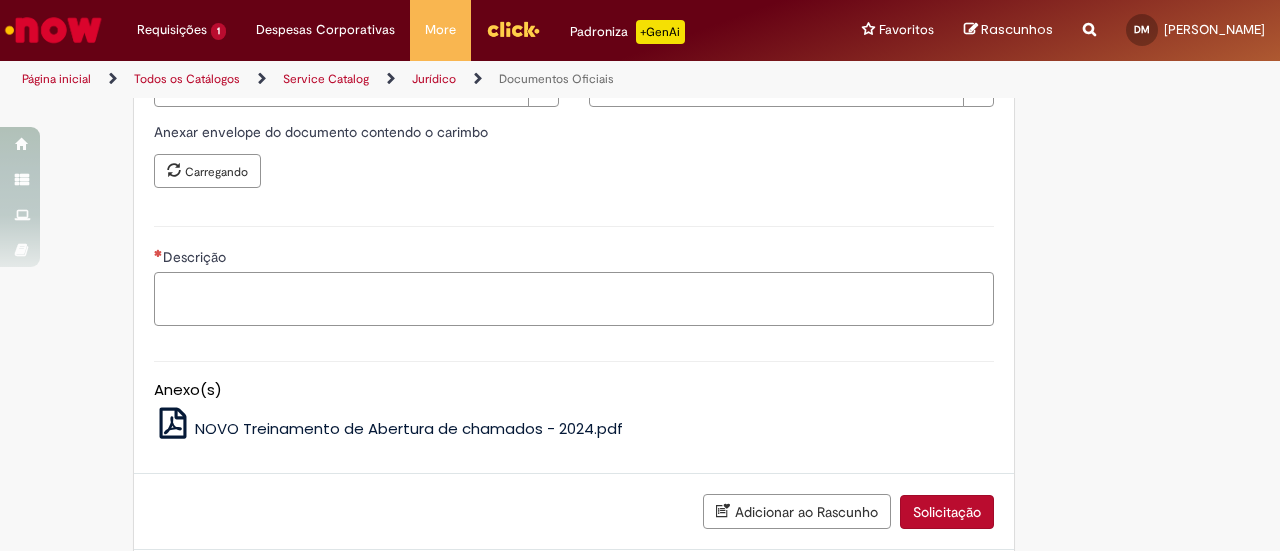 click on "Descrição" at bounding box center [574, 298] 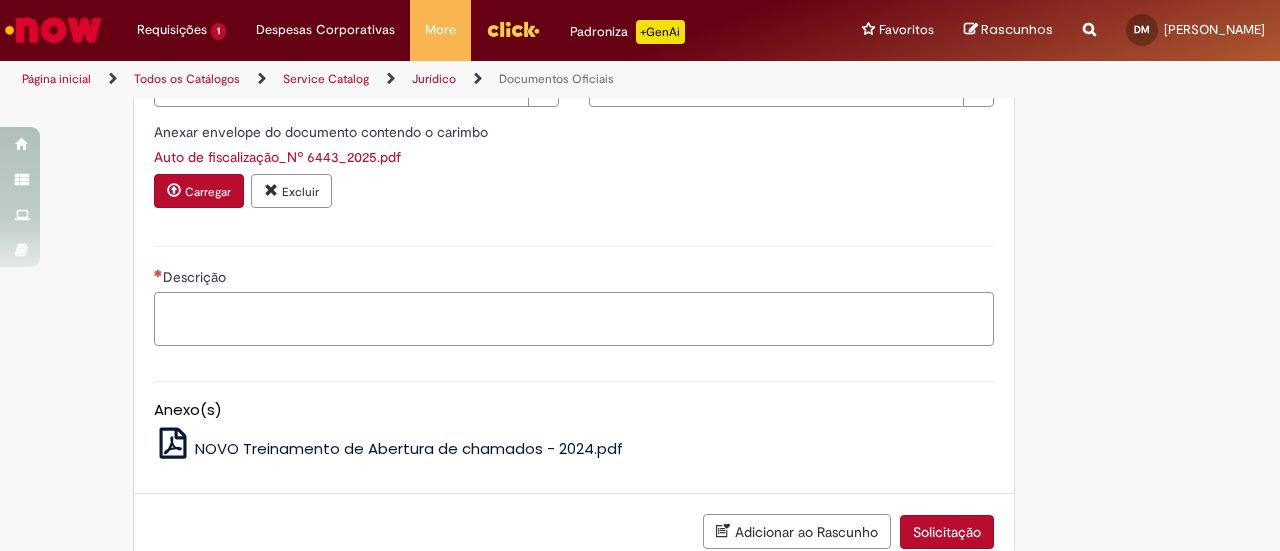 paste on "**********" 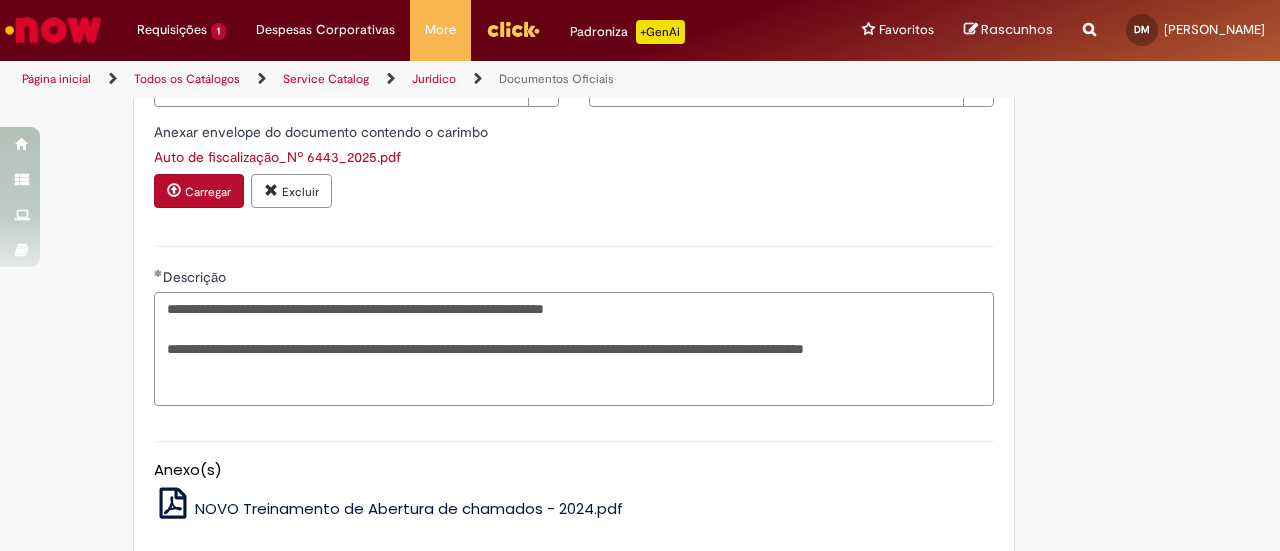 click on "**********" at bounding box center [574, 348] 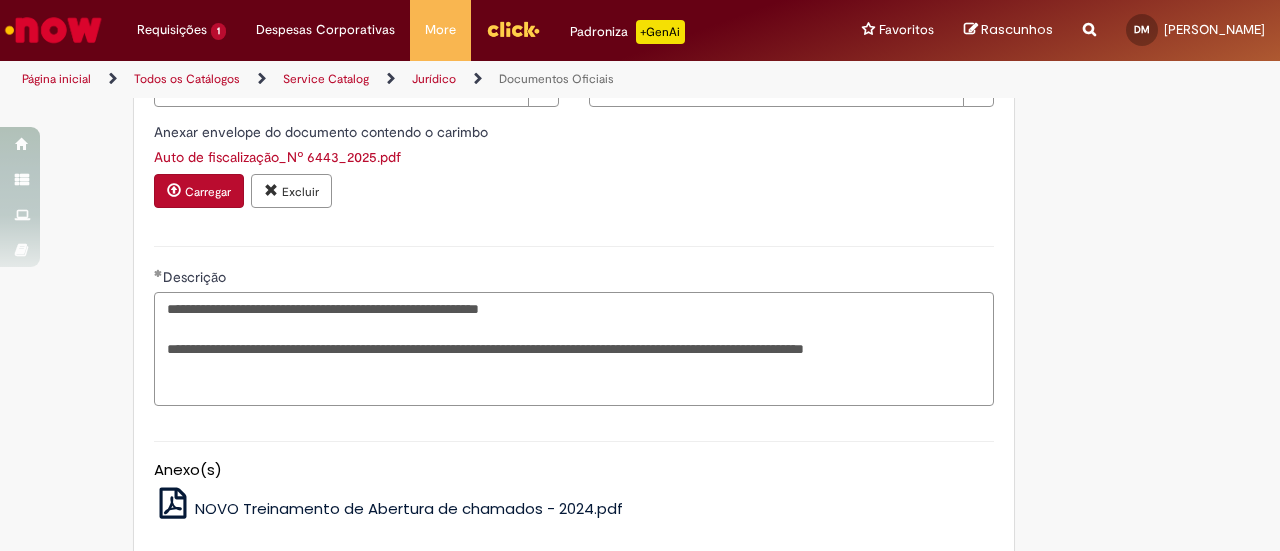 click on "**********" at bounding box center [574, 348] 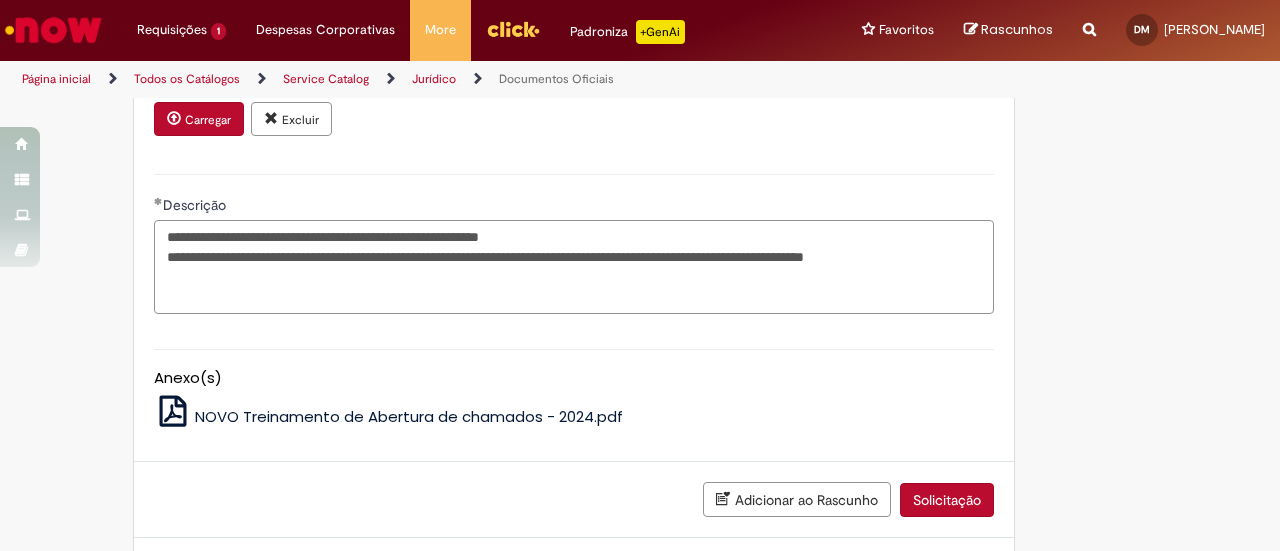 scroll, scrollTop: 1085, scrollLeft: 0, axis: vertical 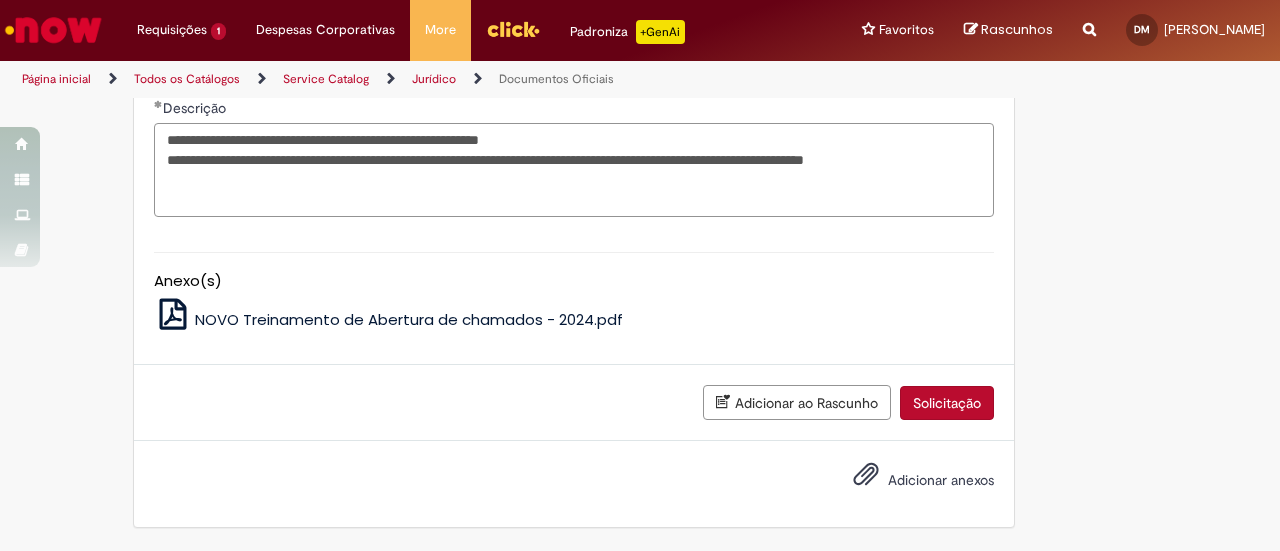 type on "**********" 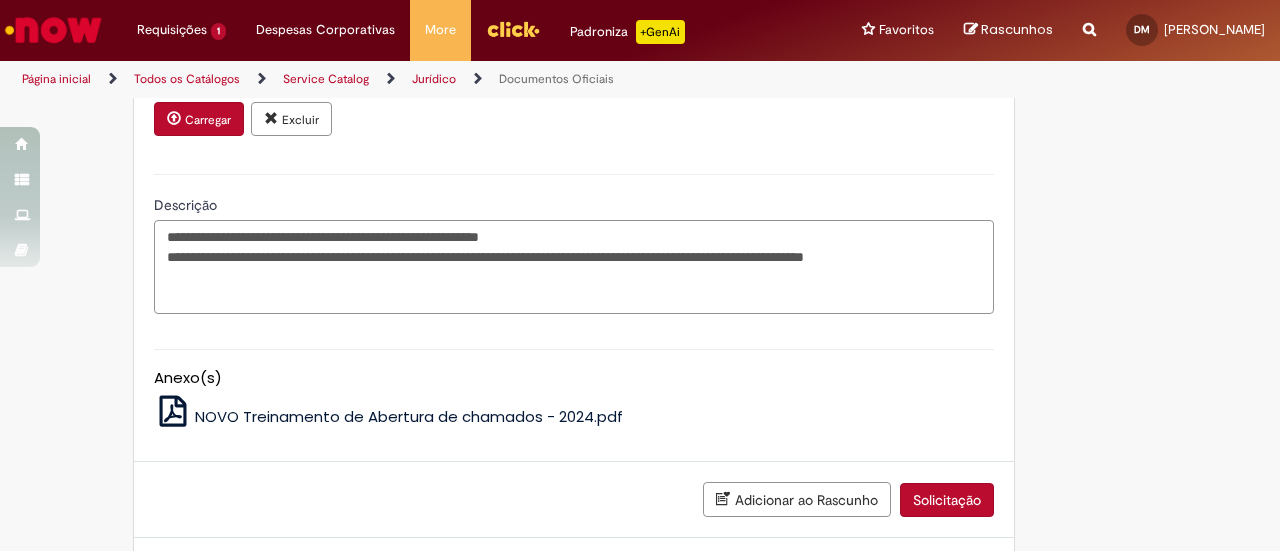 scroll, scrollTop: 885, scrollLeft: 0, axis: vertical 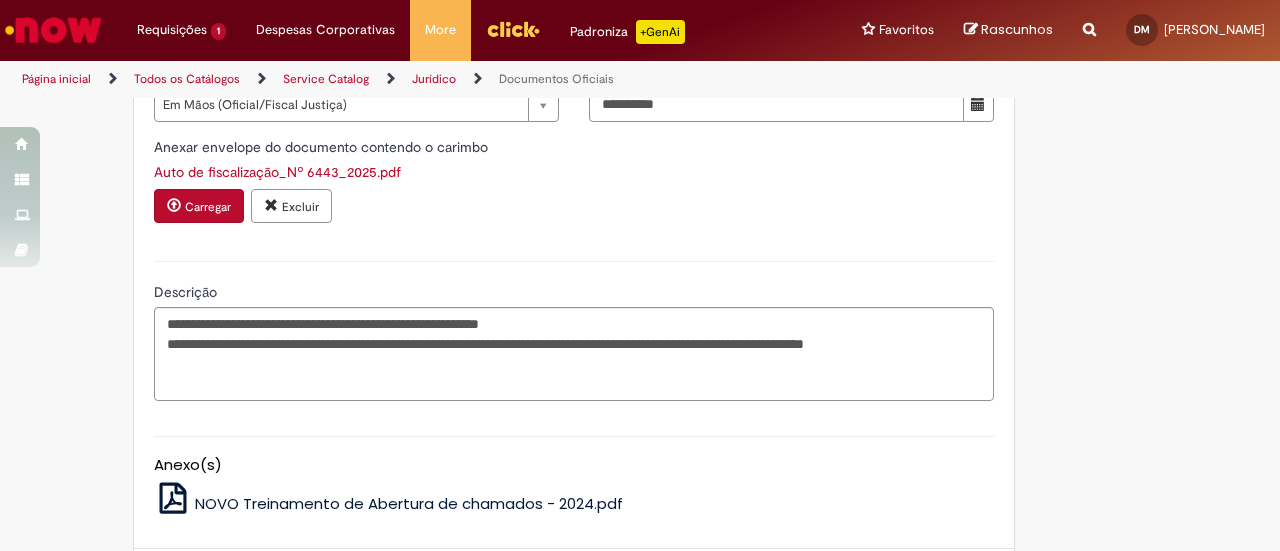 click at bounding box center [271, 205] 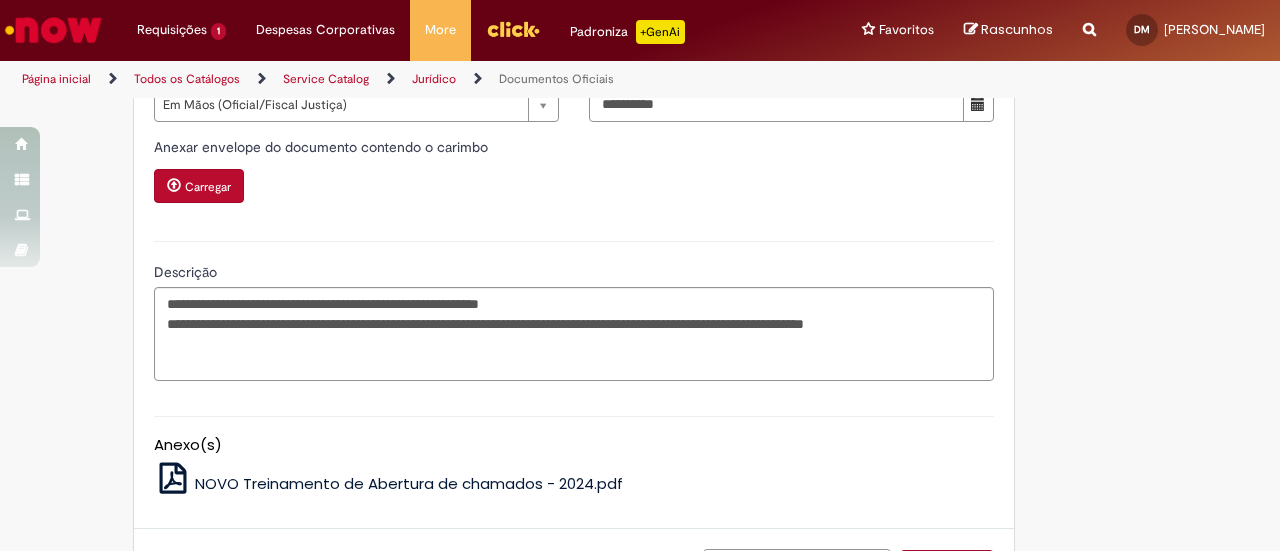 click on "Carregar" at bounding box center [208, 187] 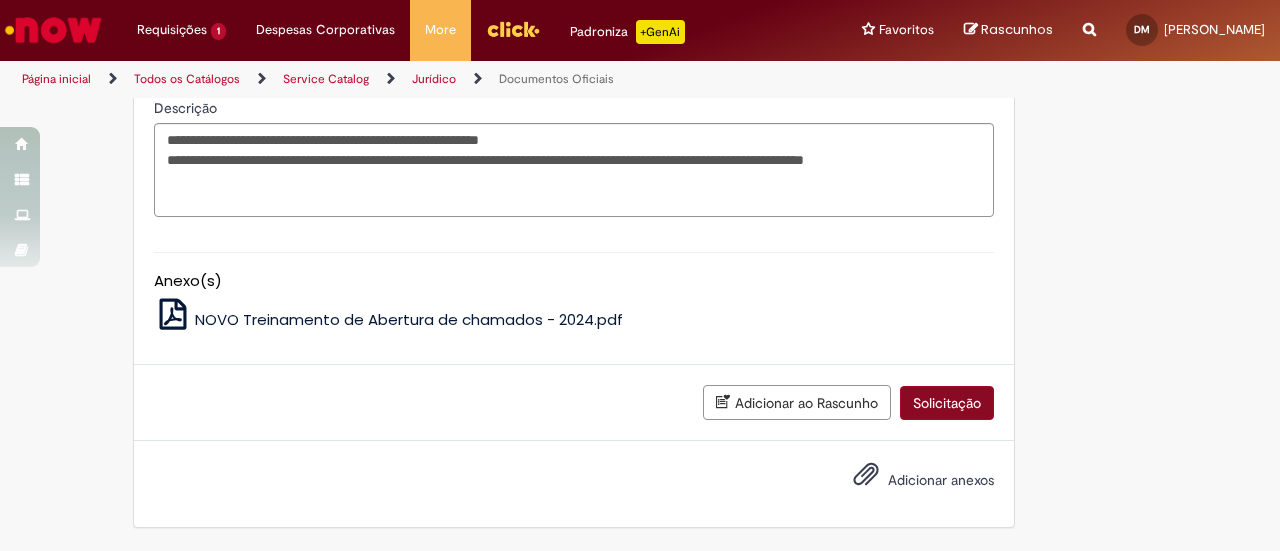 scroll, scrollTop: 1085, scrollLeft: 0, axis: vertical 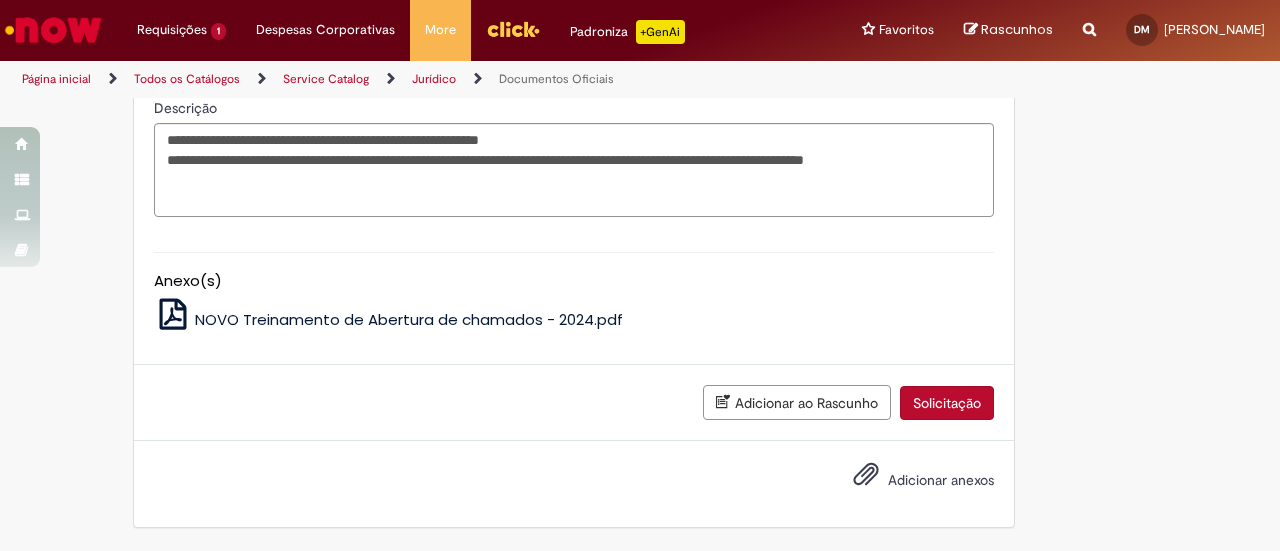 click on "Solicitação" at bounding box center (947, 403) 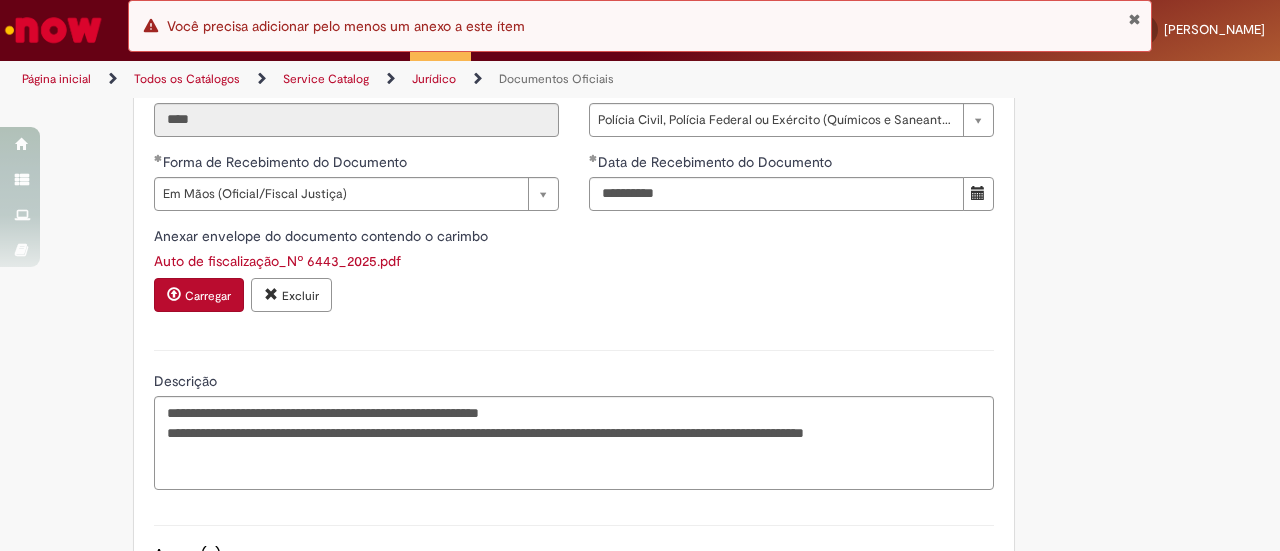scroll, scrollTop: 785, scrollLeft: 0, axis: vertical 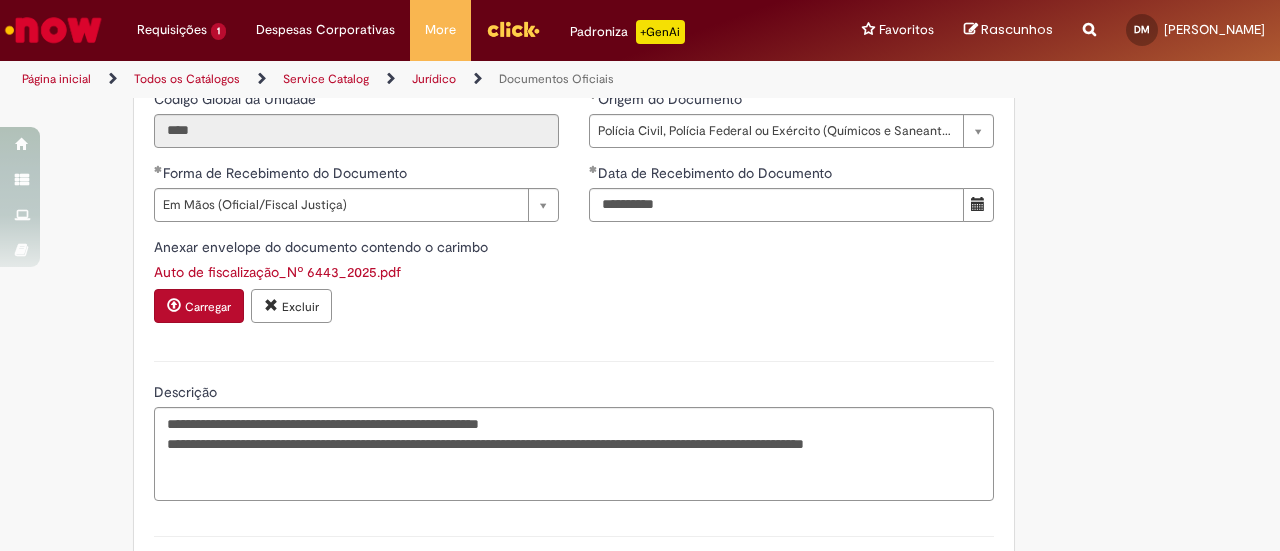 click on "Carregar" at bounding box center (208, 307) 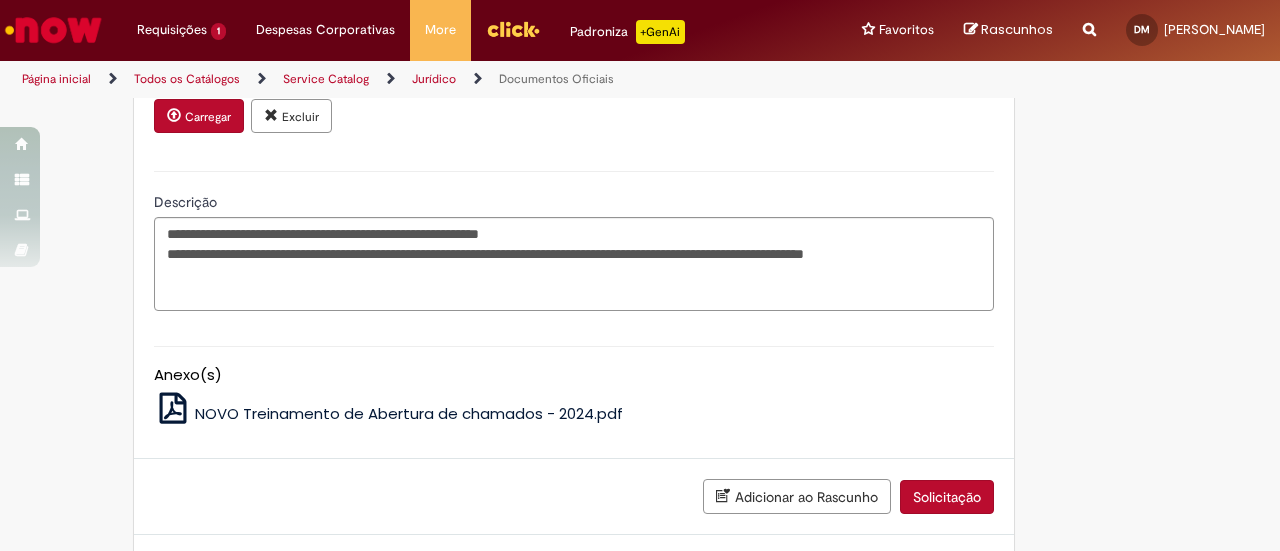 scroll, scrollTop: 785, scrollLeft: 0, axis: vertical 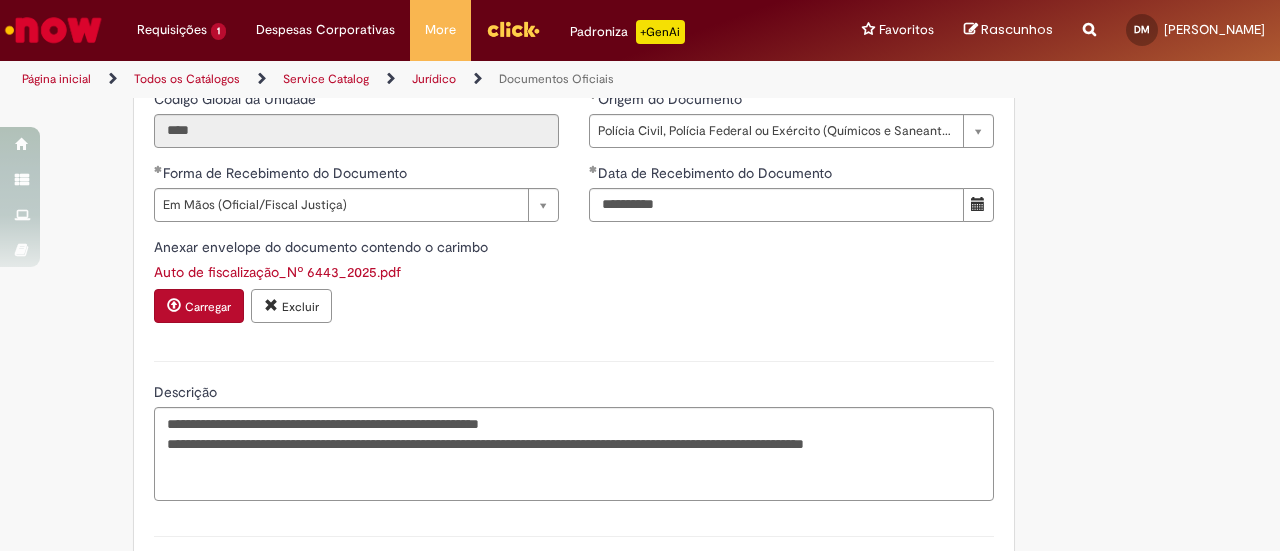 click on "Excluir" at bounding box center (291, 306) 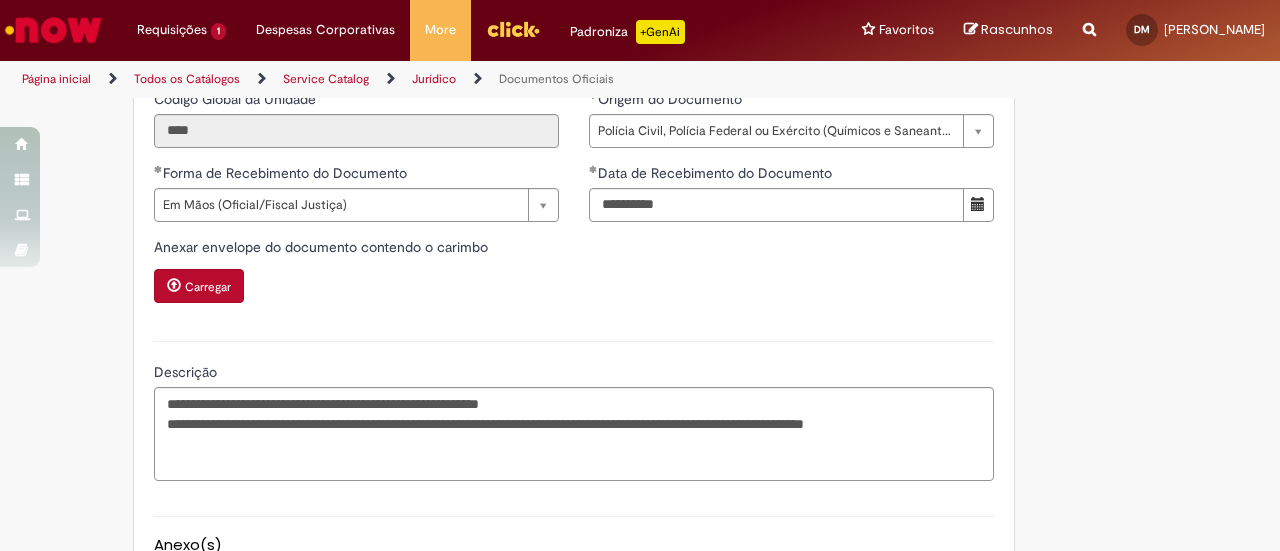 scroll, scrollTop: 1065, scrollLeft: 0, axis: vertical 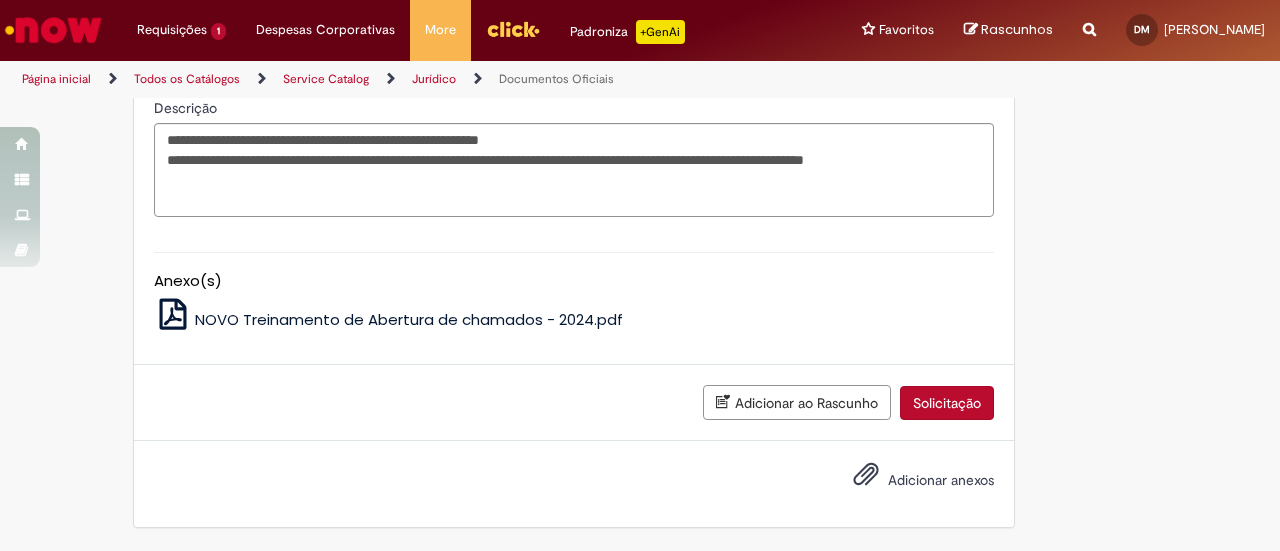 click on "Adicionar anexos" at bounding box center (941, 480) 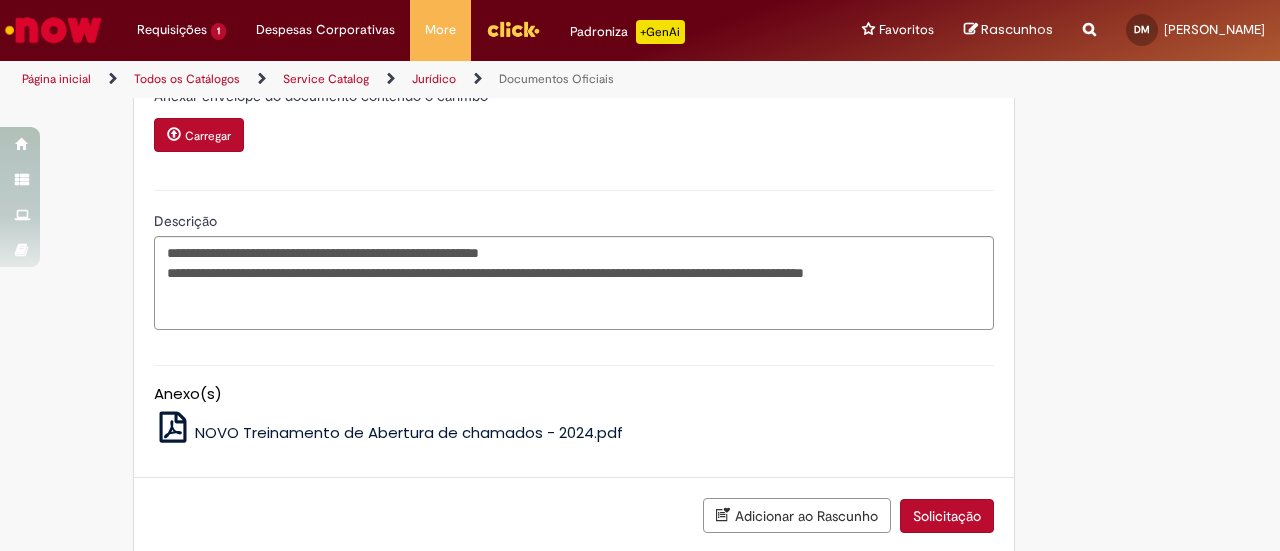 scroll, scrollTop: 1136, scrollLeft: 0, axis: vertical 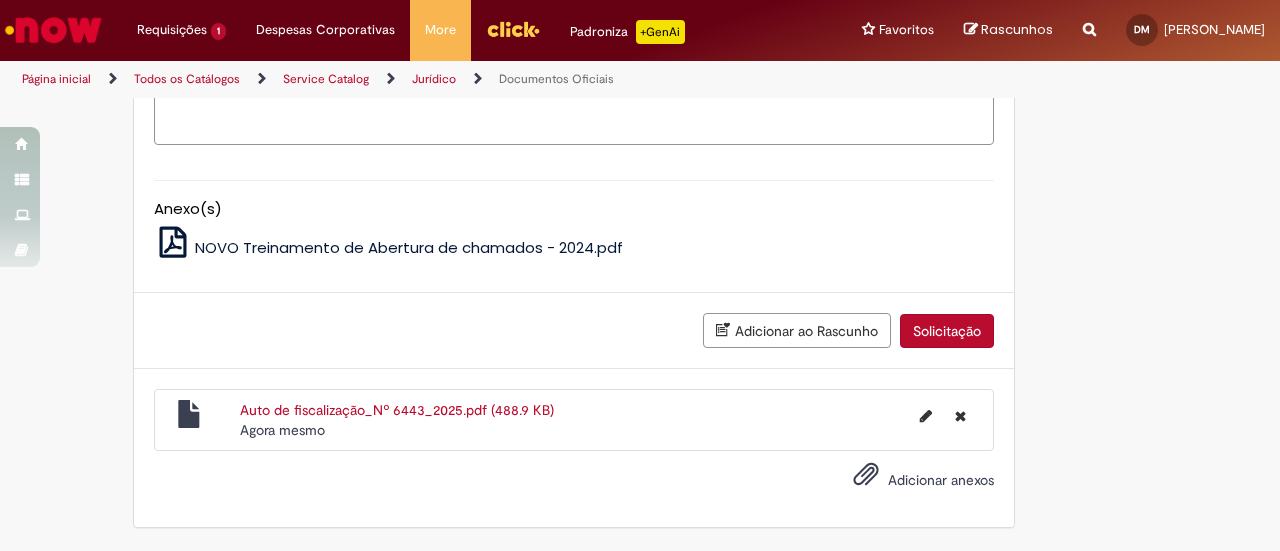 click on "Solicitação" at bounding box center [947, 331] 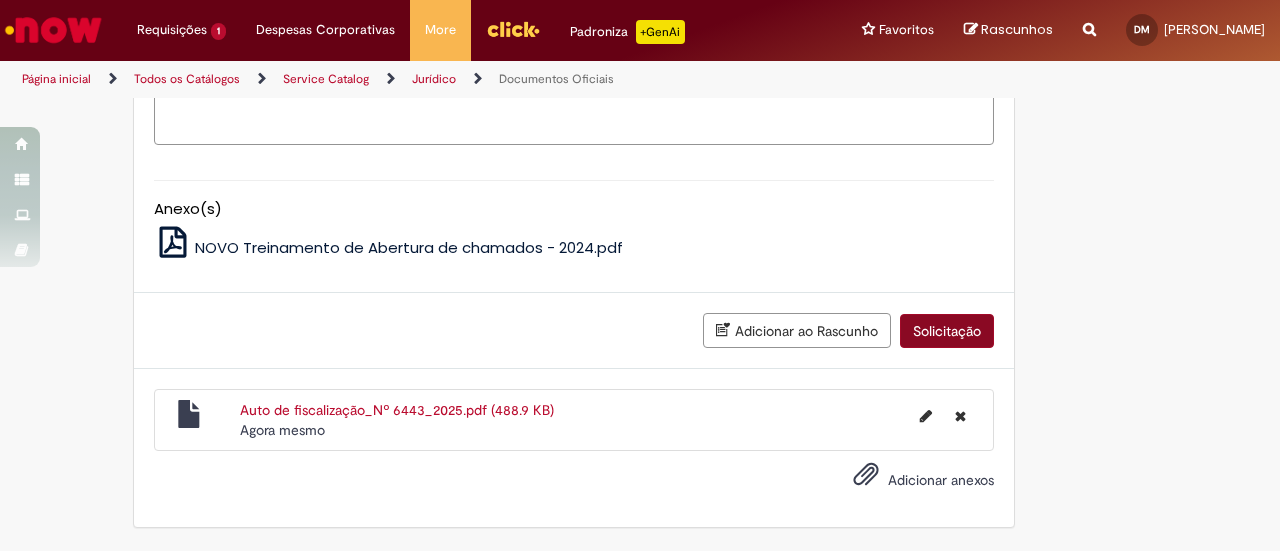 scroll, scrollTop: 1091, scrollLeft: 0, axis: vertical 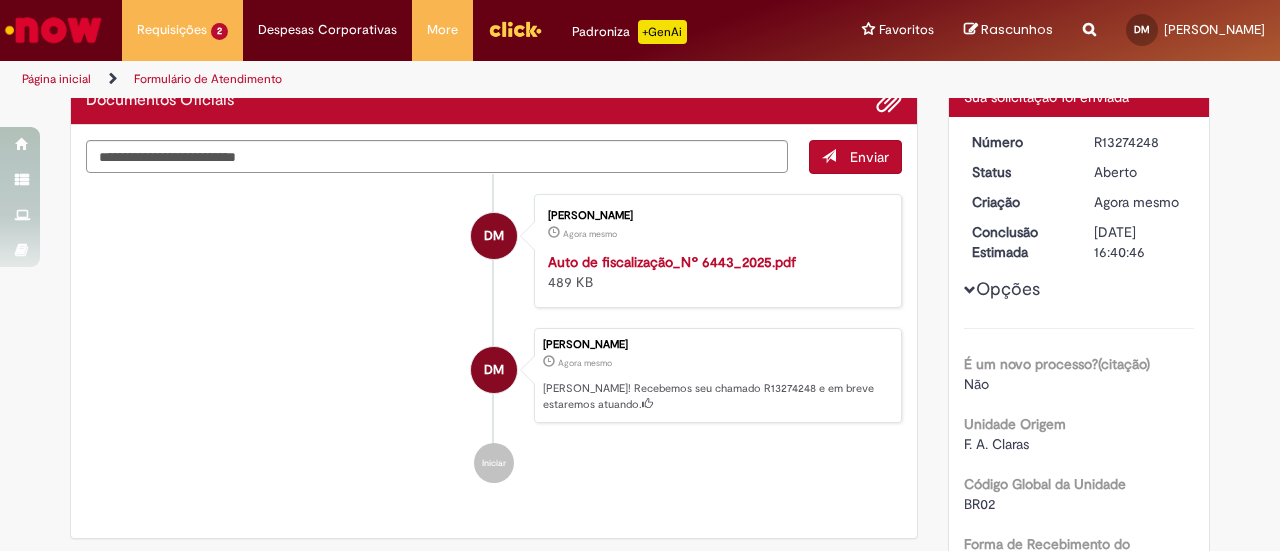 drag, startPoint x: 1086, startPoint y: 137, endPoint x: 1156, endPoint y: 144, distance: 70.34913 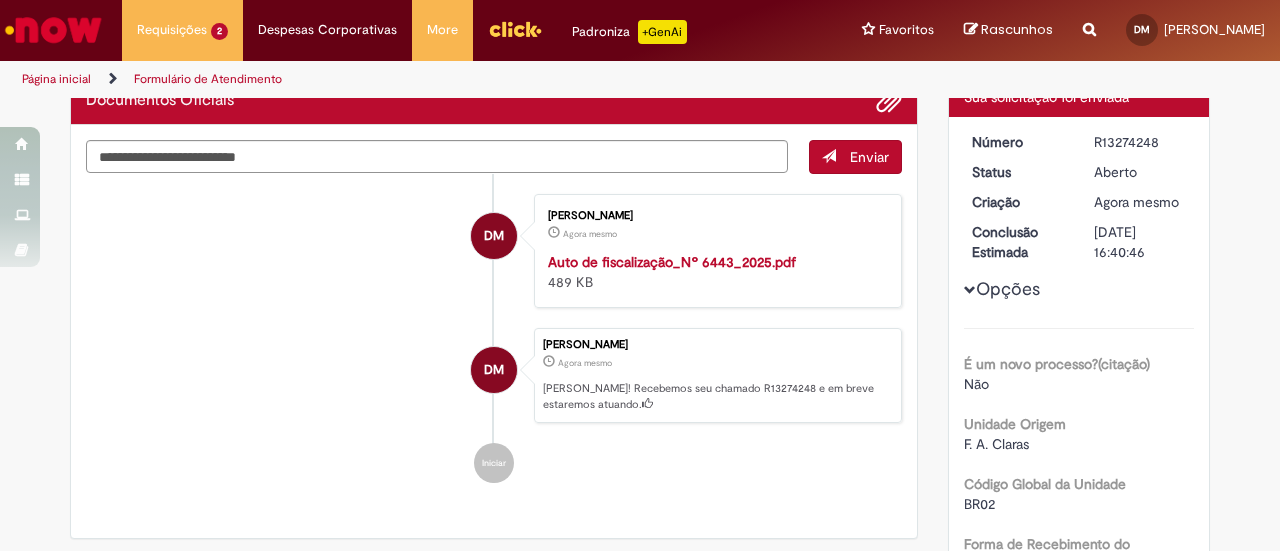 copy on "R13274248" 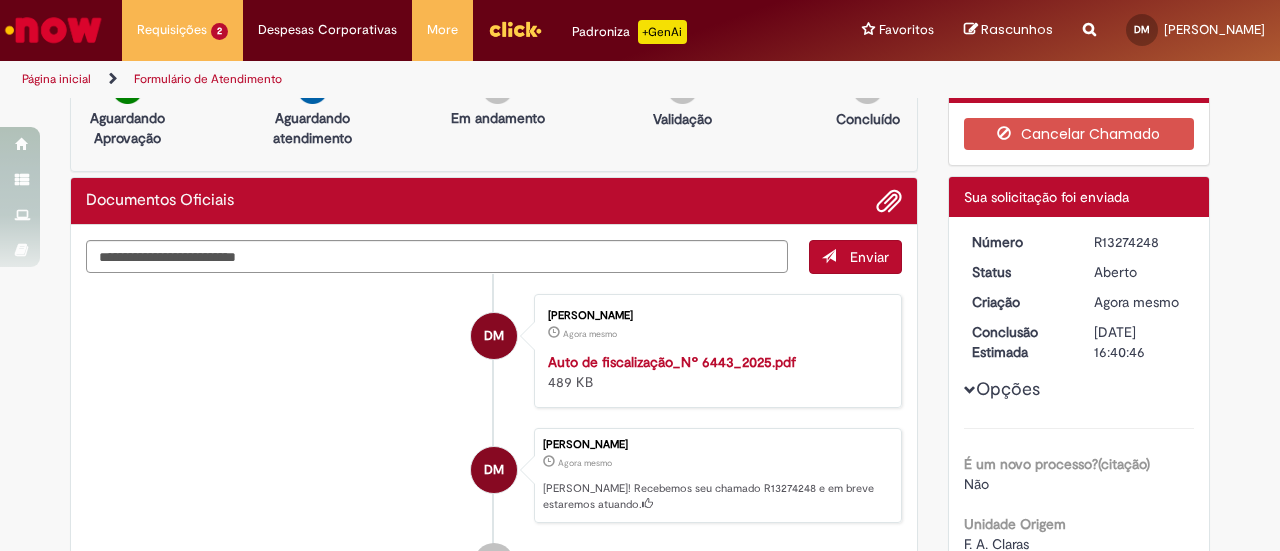 scroll, scrollTop: 0, scrollLeft: 0, axis: both 